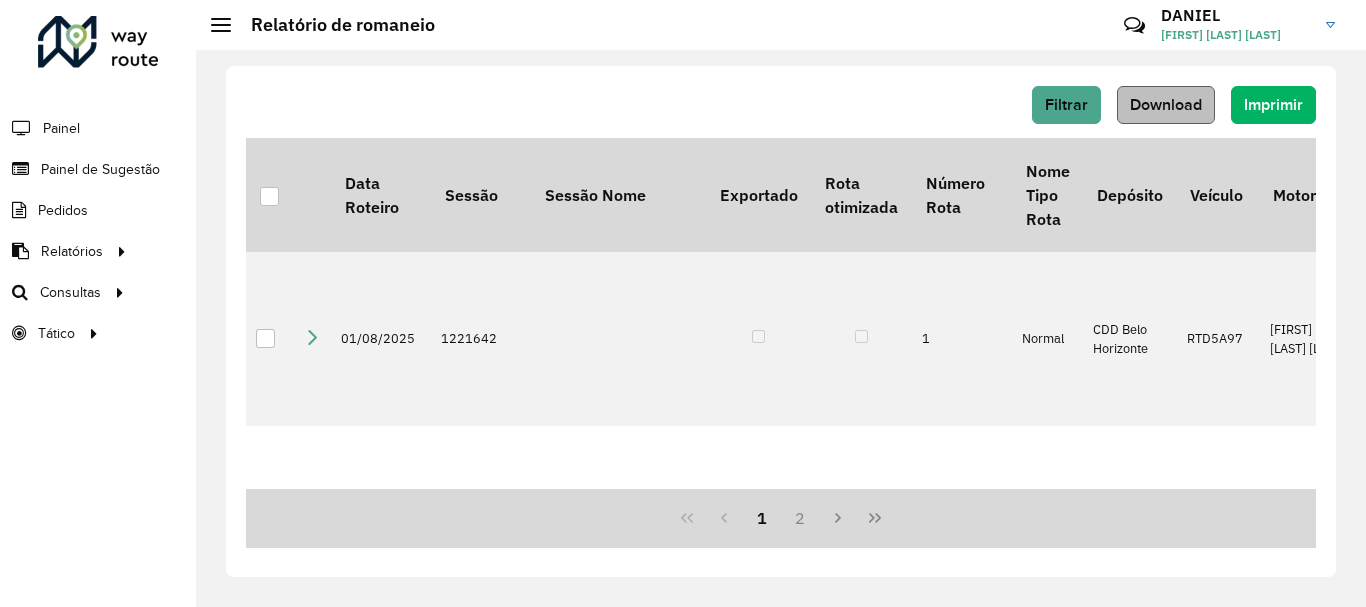 scroll, scrollTop: 0, scrollLeft: 0, axis: both 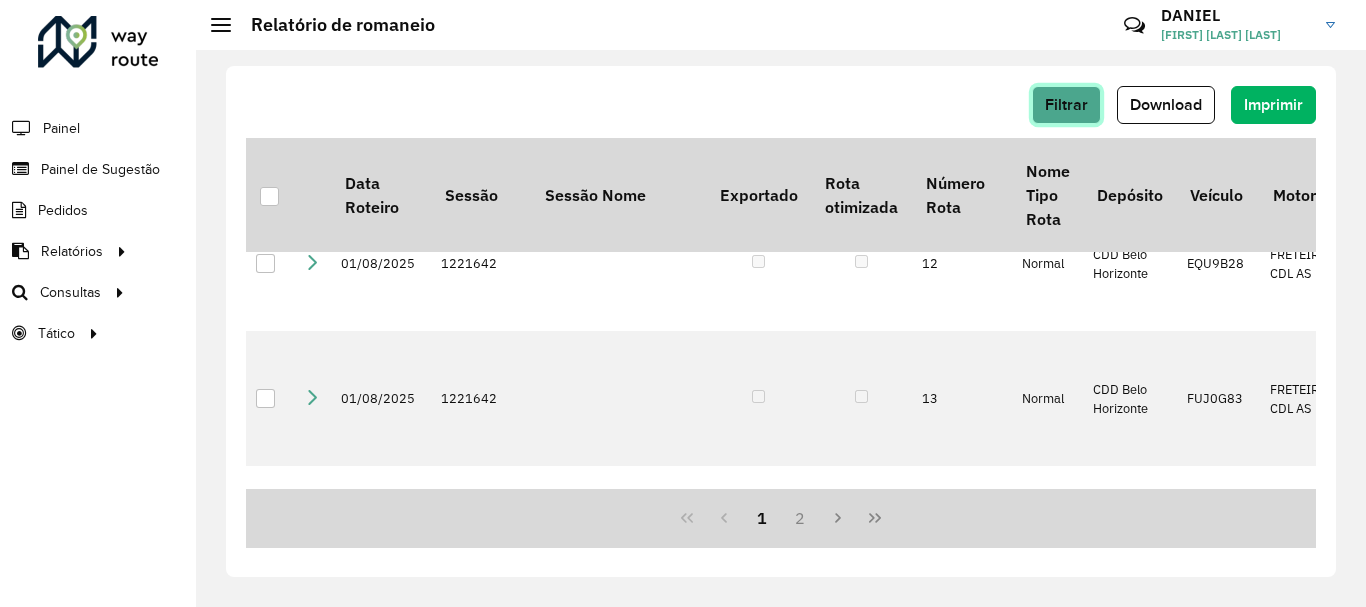 click on "Filtrar" 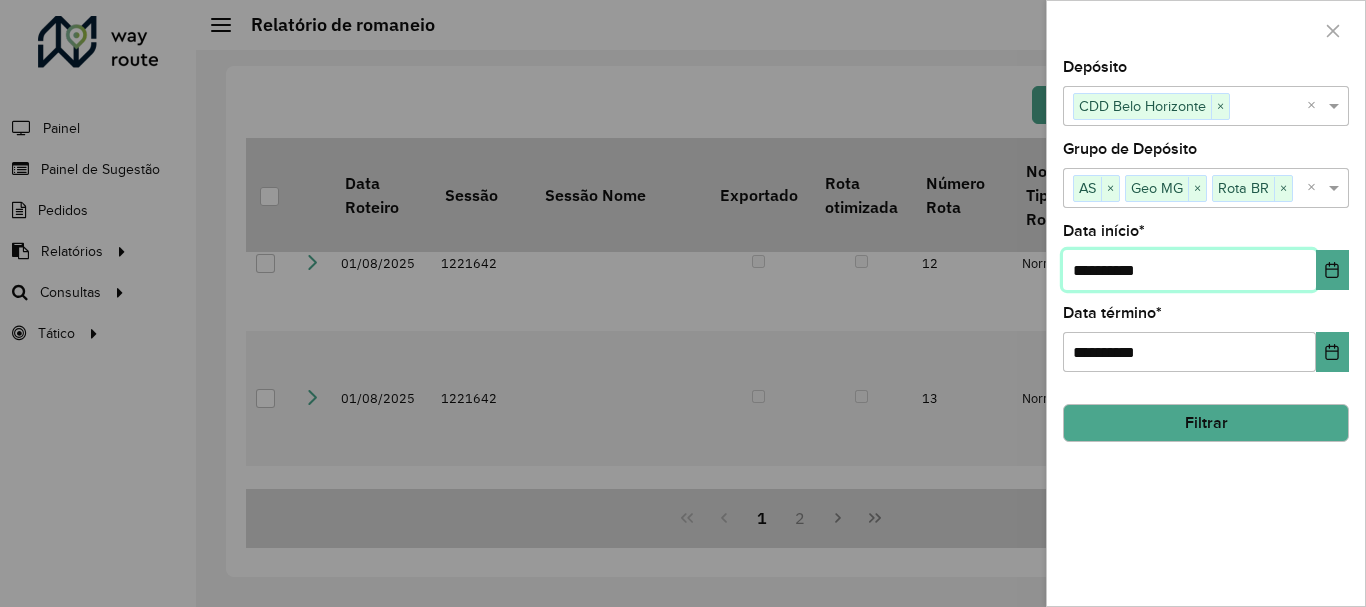 click on "**********" at bounding box center (1189, 270) 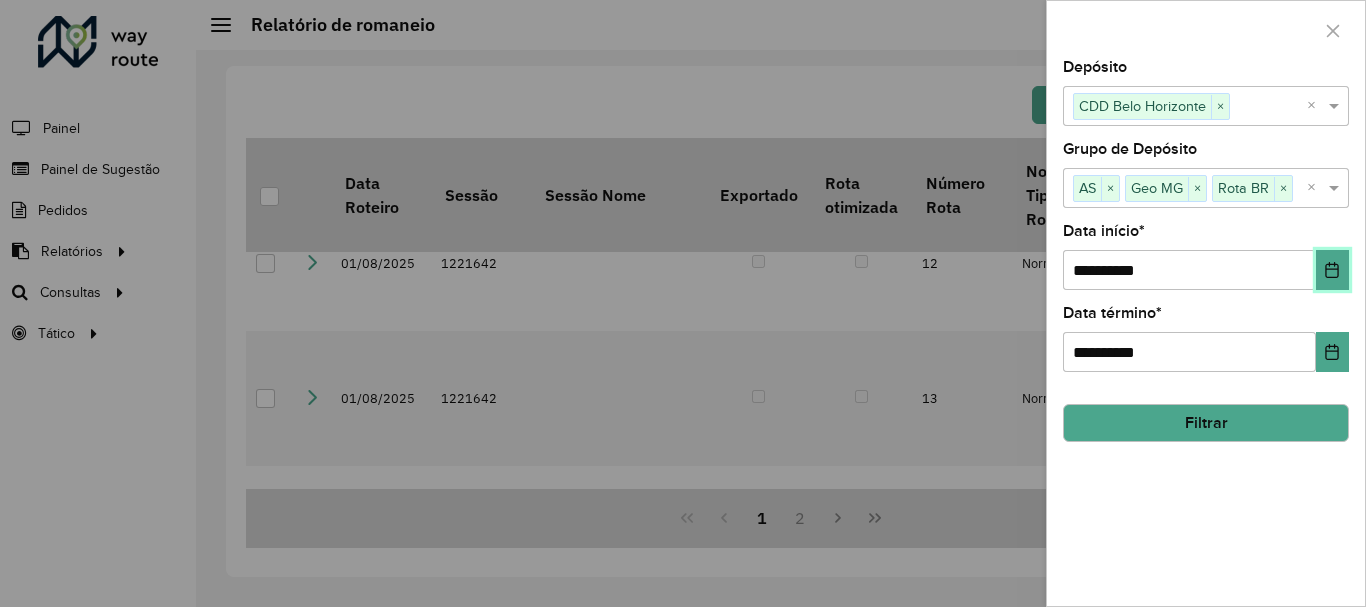 click at bounding box center (1332, 270) 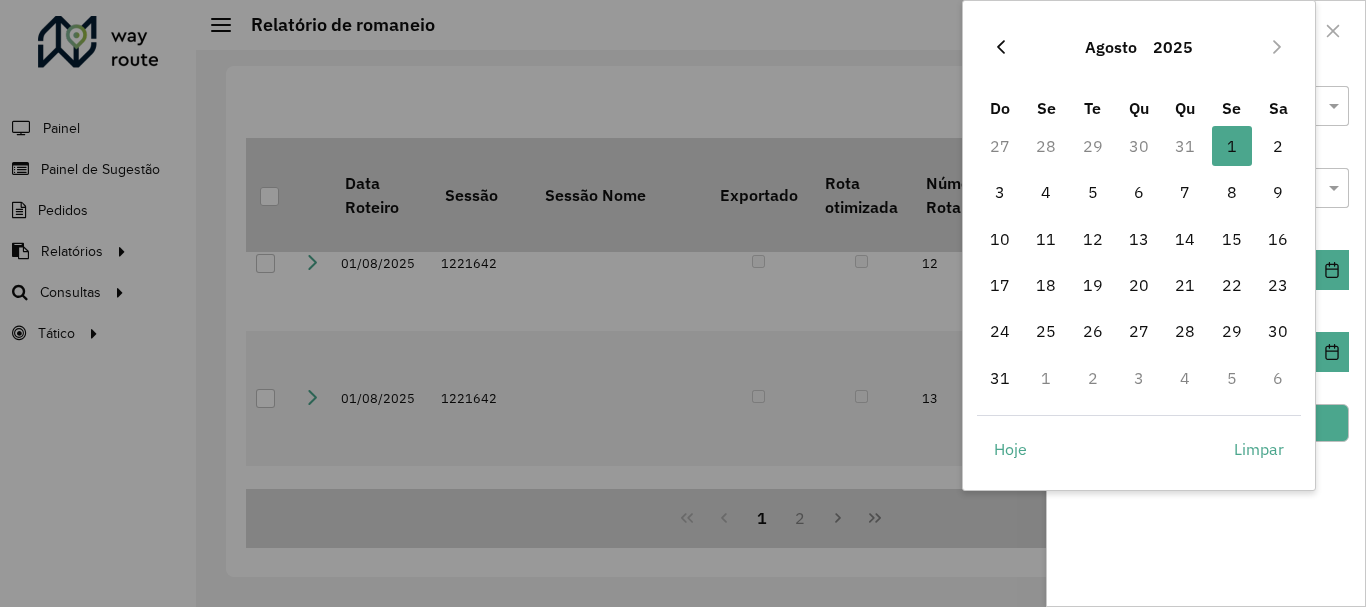 click 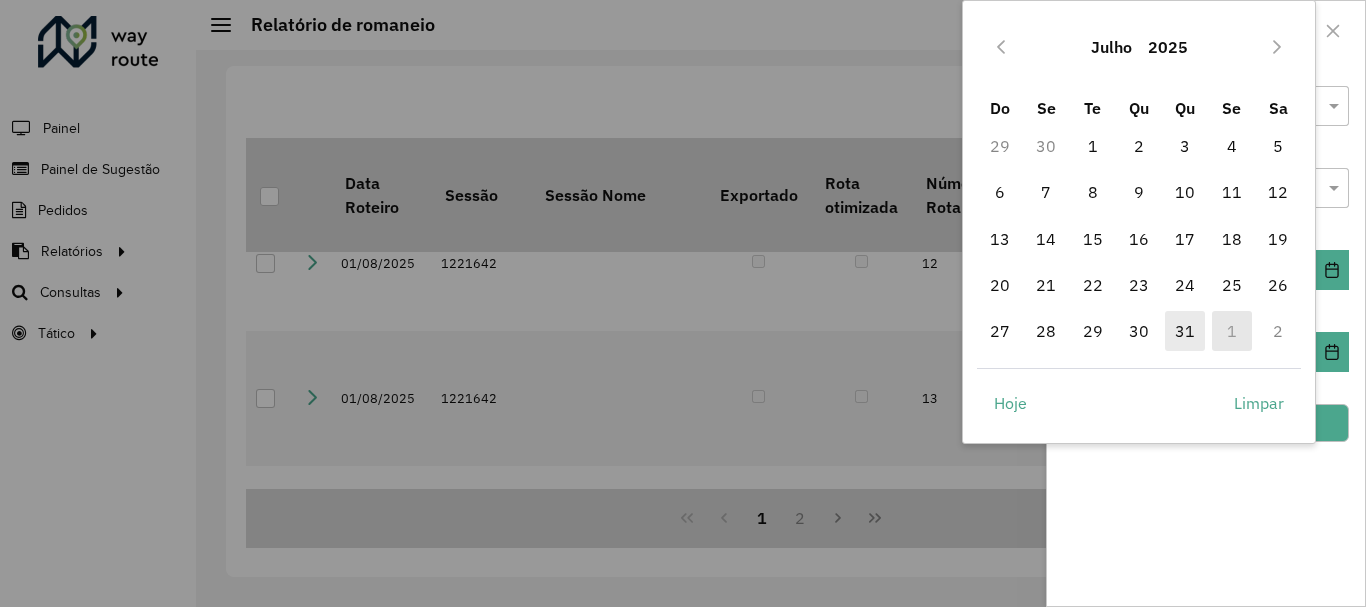 click on "31" at bounding box center [1185, 331] 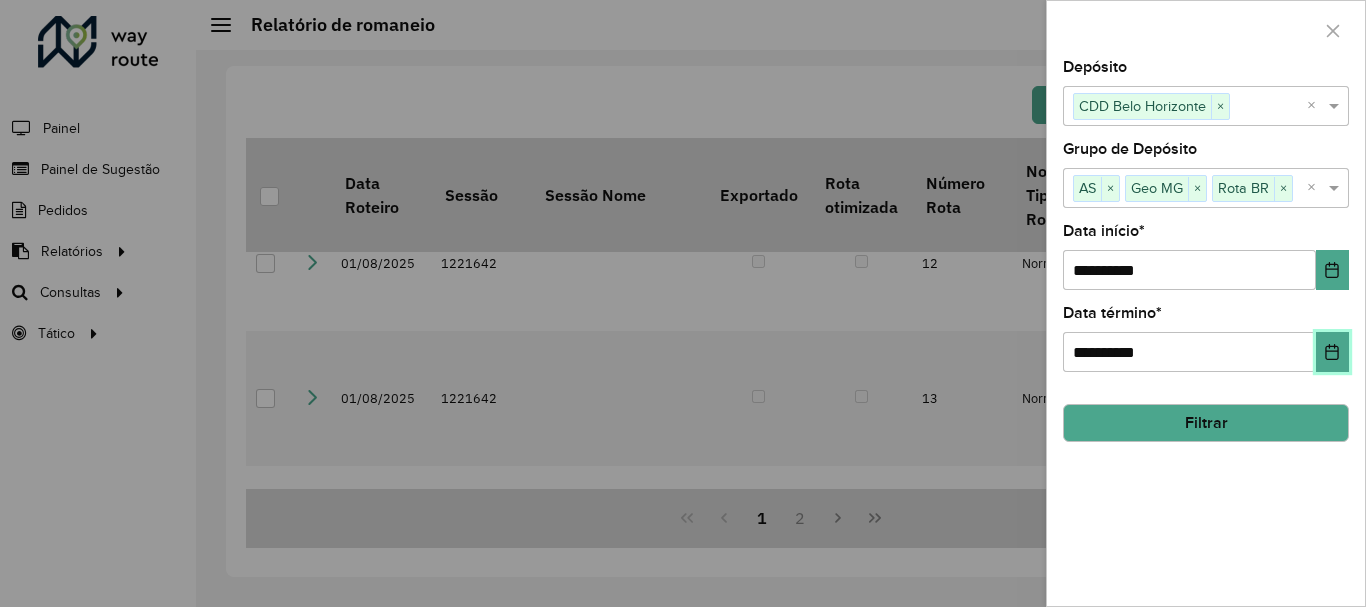 click at bounding box center (1332, 352) 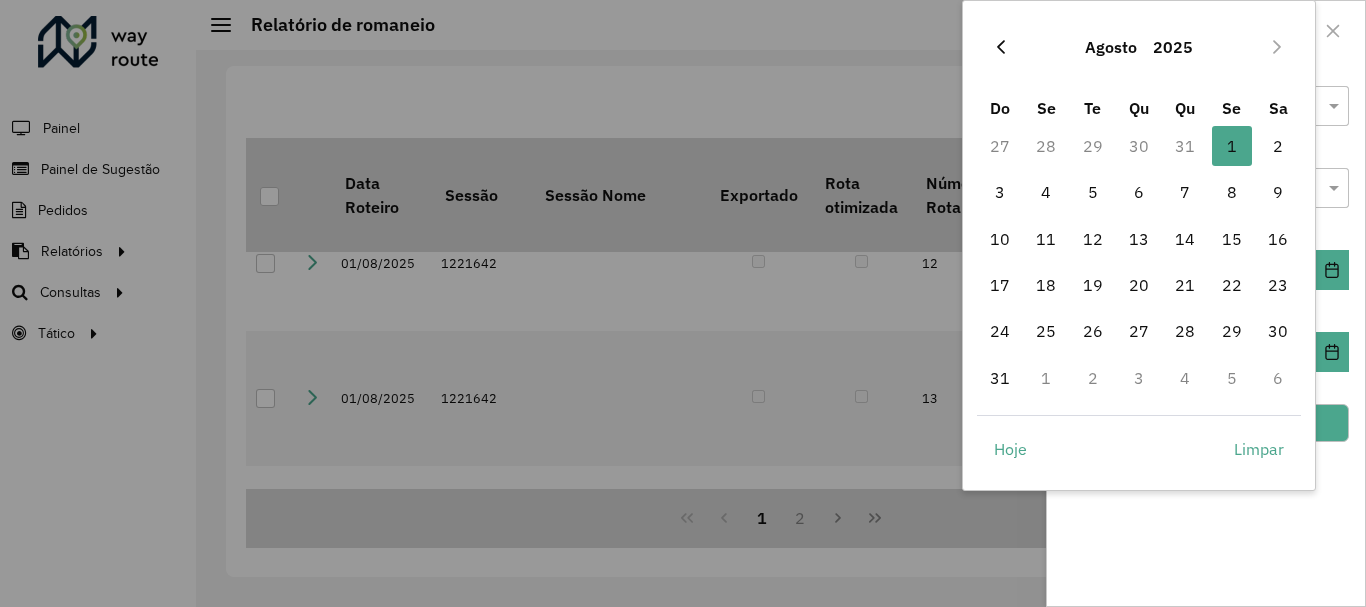 click 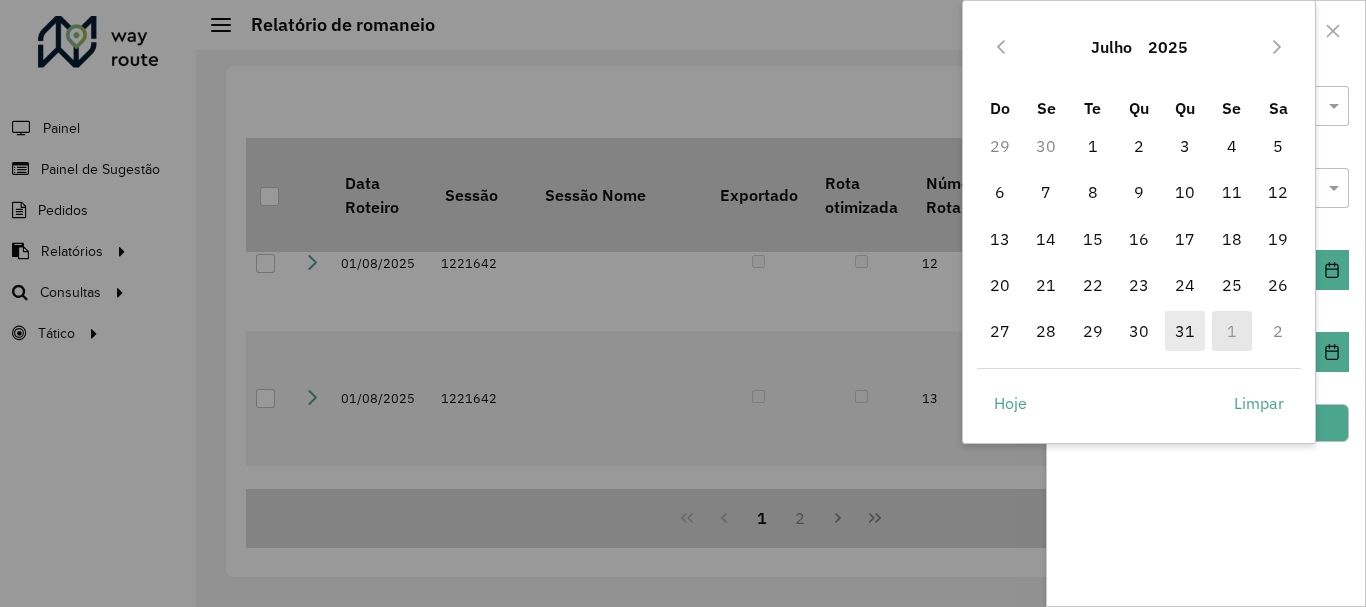 click on "31" at bounding box center (1185, 331) 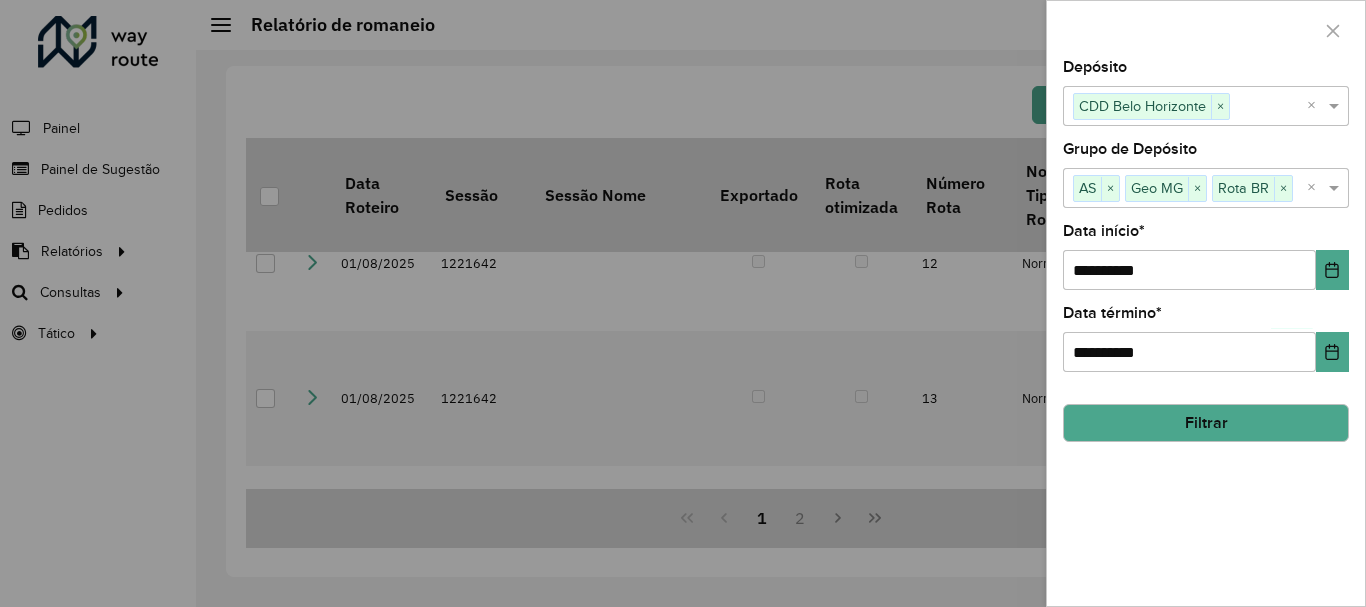 click on "Filtrar" 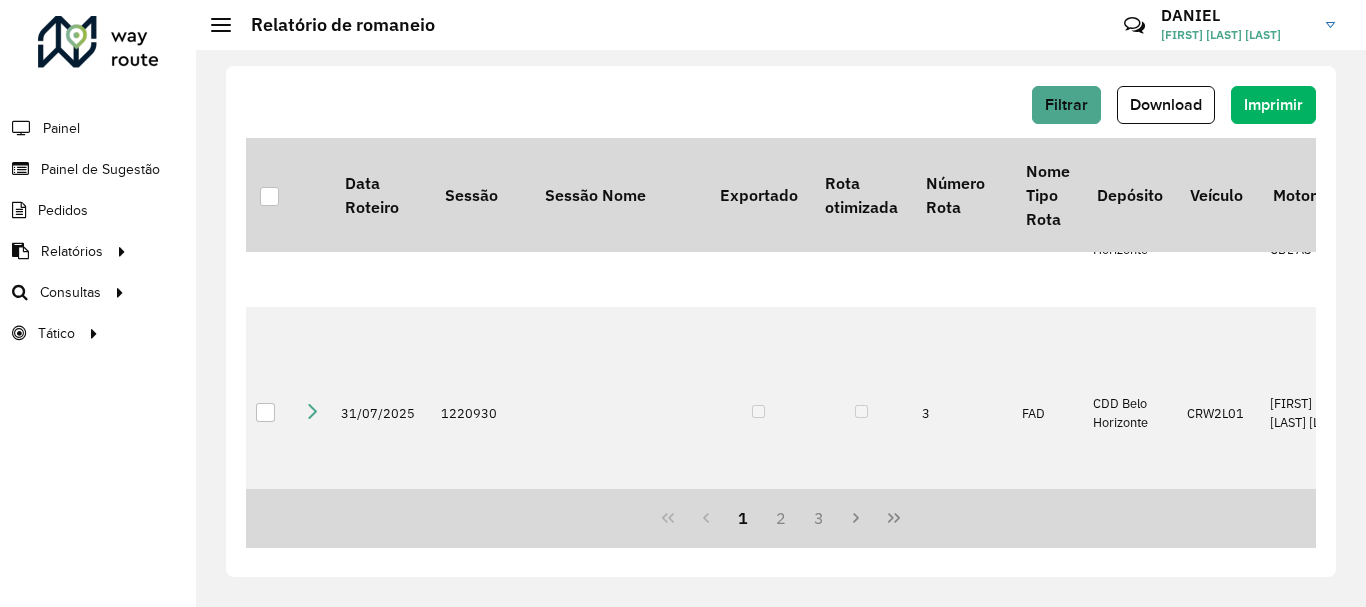 scroll, scrollTop: 0, scrollLeft: 0, axis: both 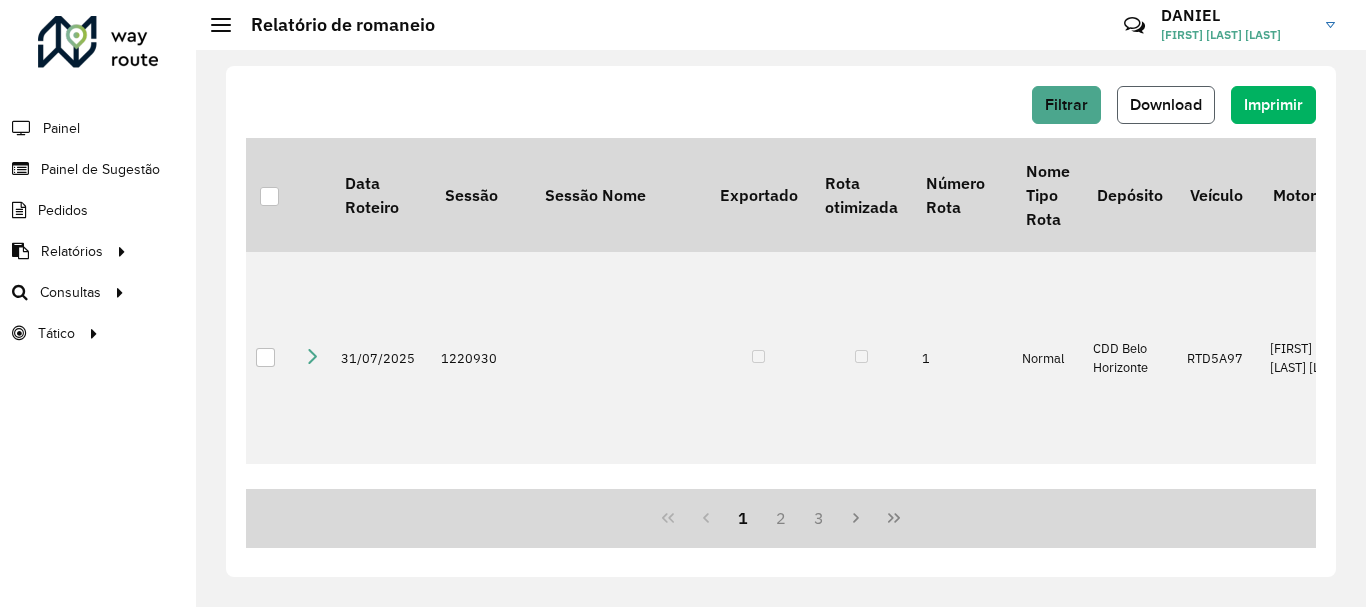 click on "Download" 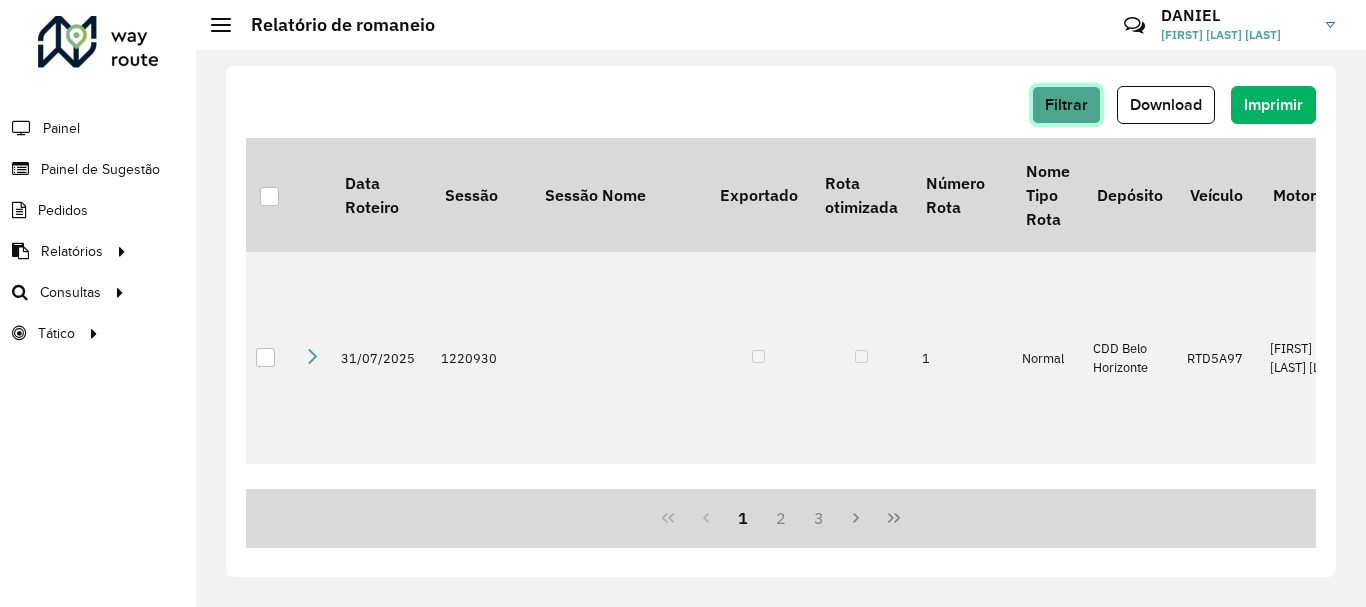 click on "Filtrar" 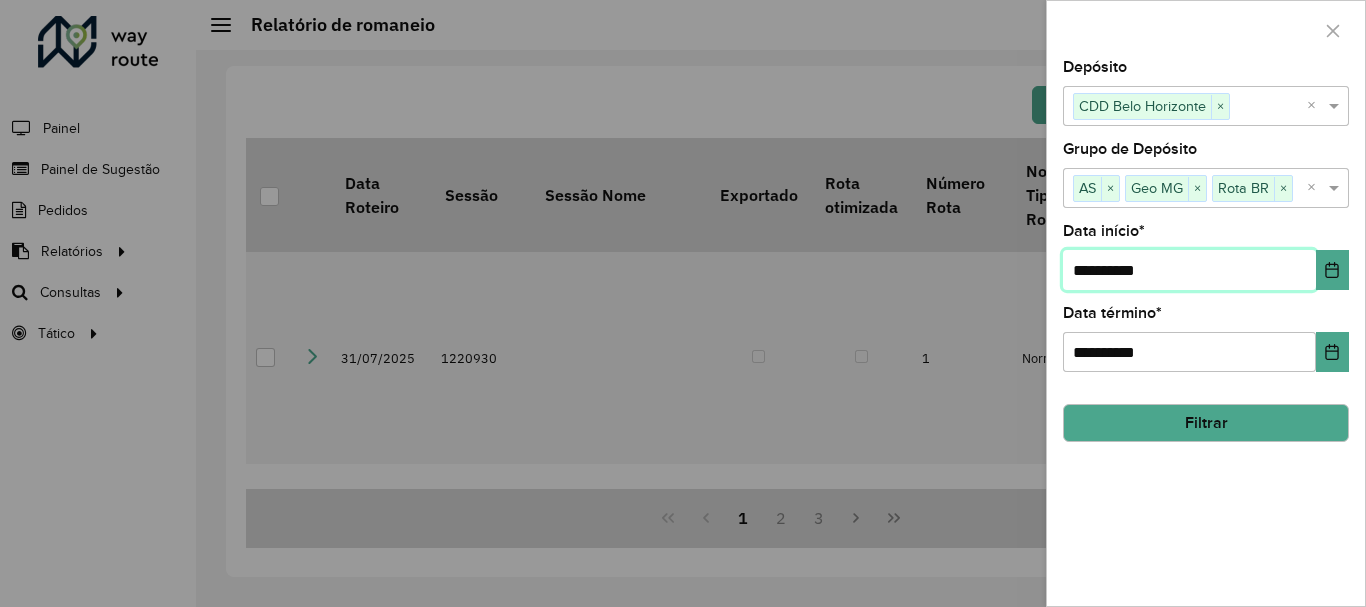 drag, startPoint x: 1178, startPoint y: 270, endPoint x: 1174, endPoint y: 299, distance: 29.274563 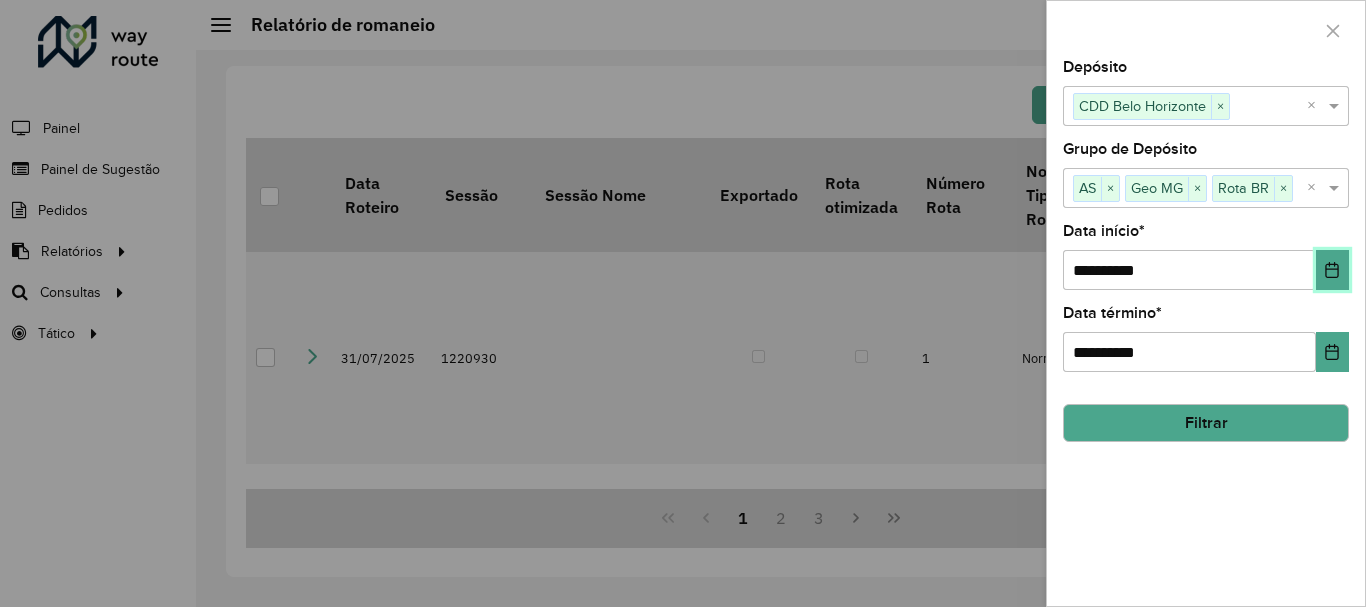 click 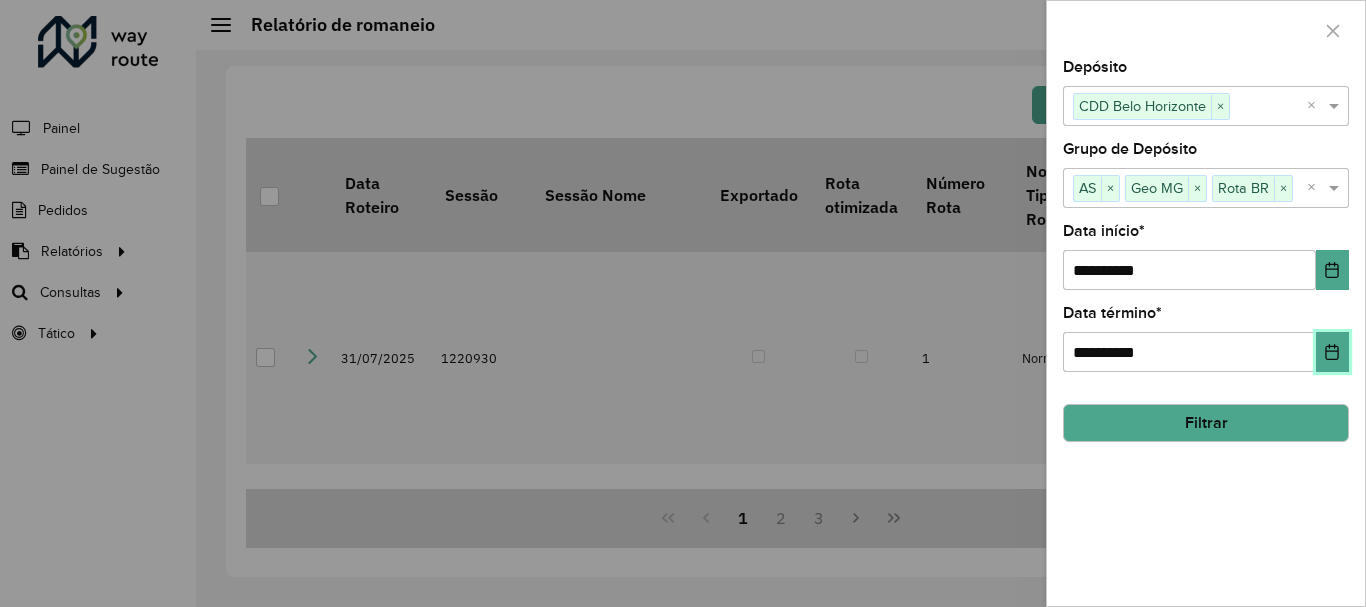 click 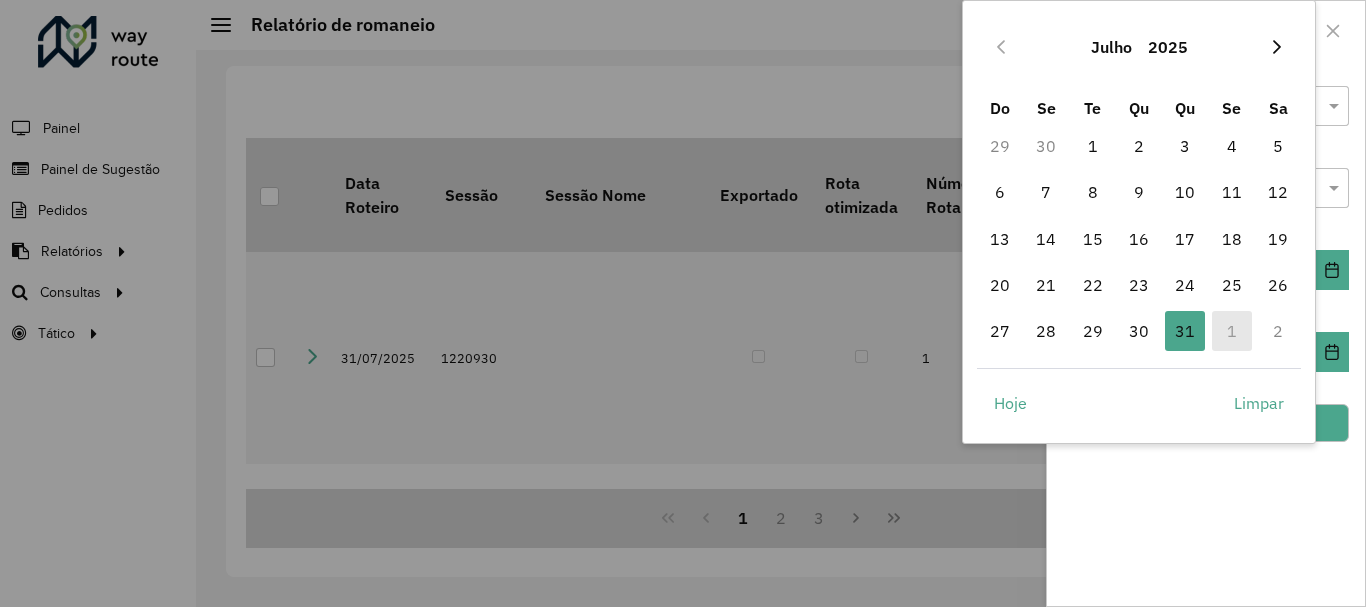 click 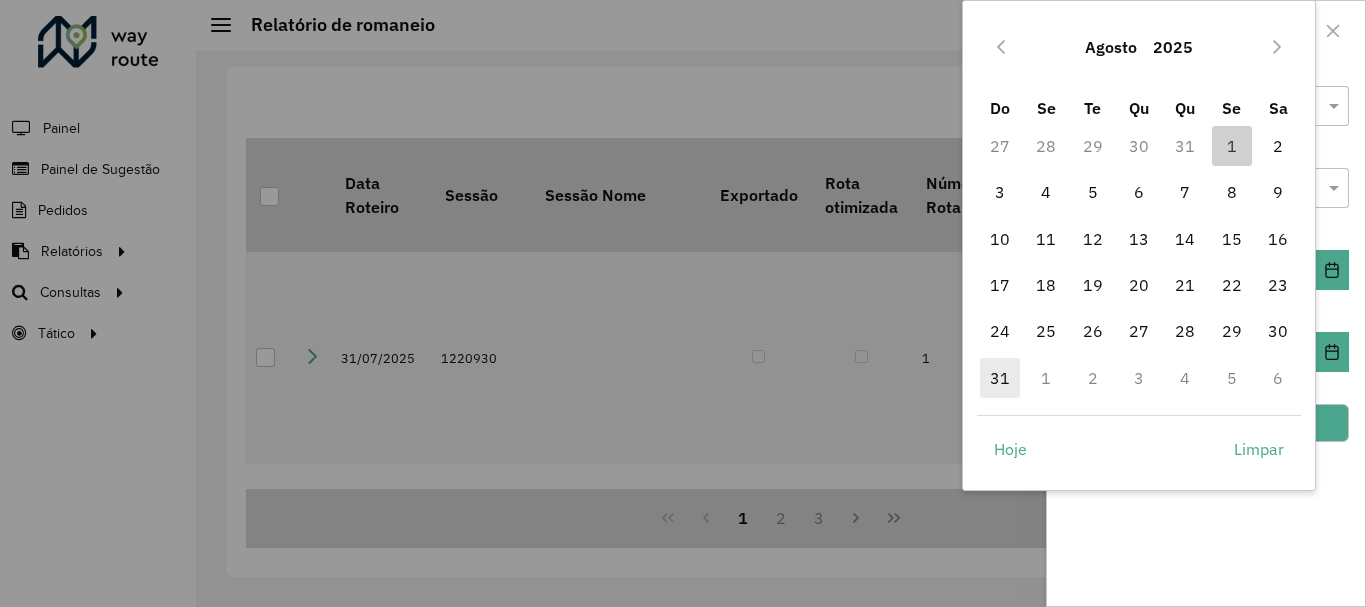 click on "31" at bounding box center (1000, 378) 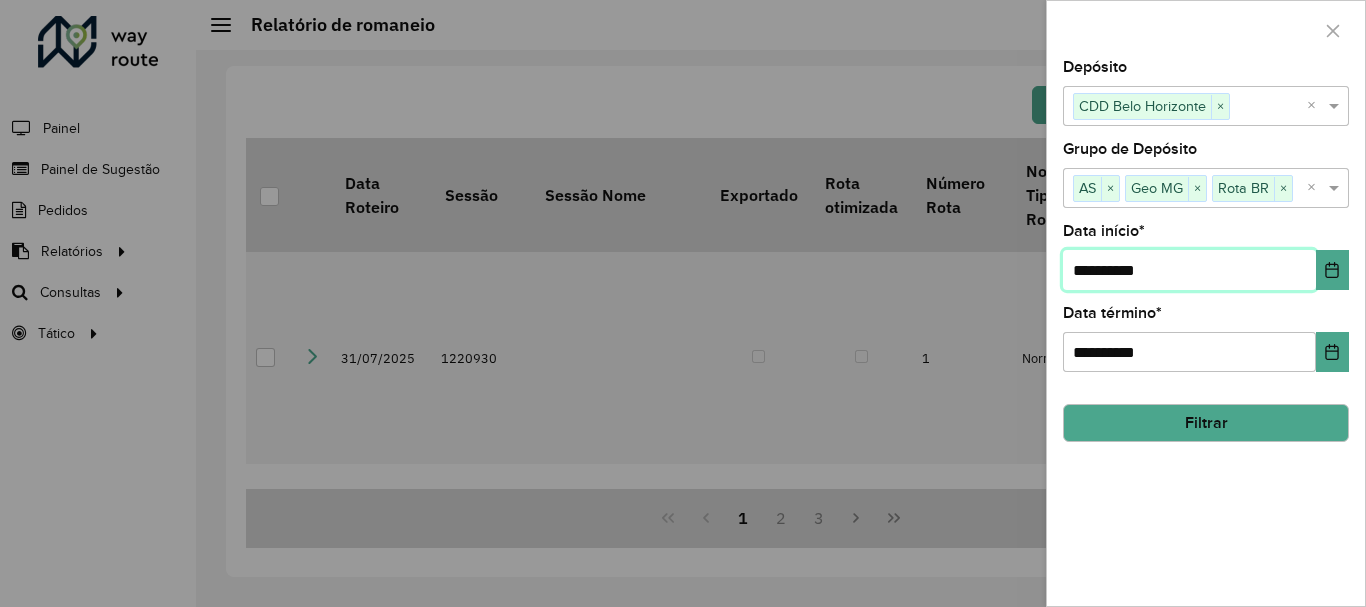 click on "**********" at bounding box center [1189, 270] 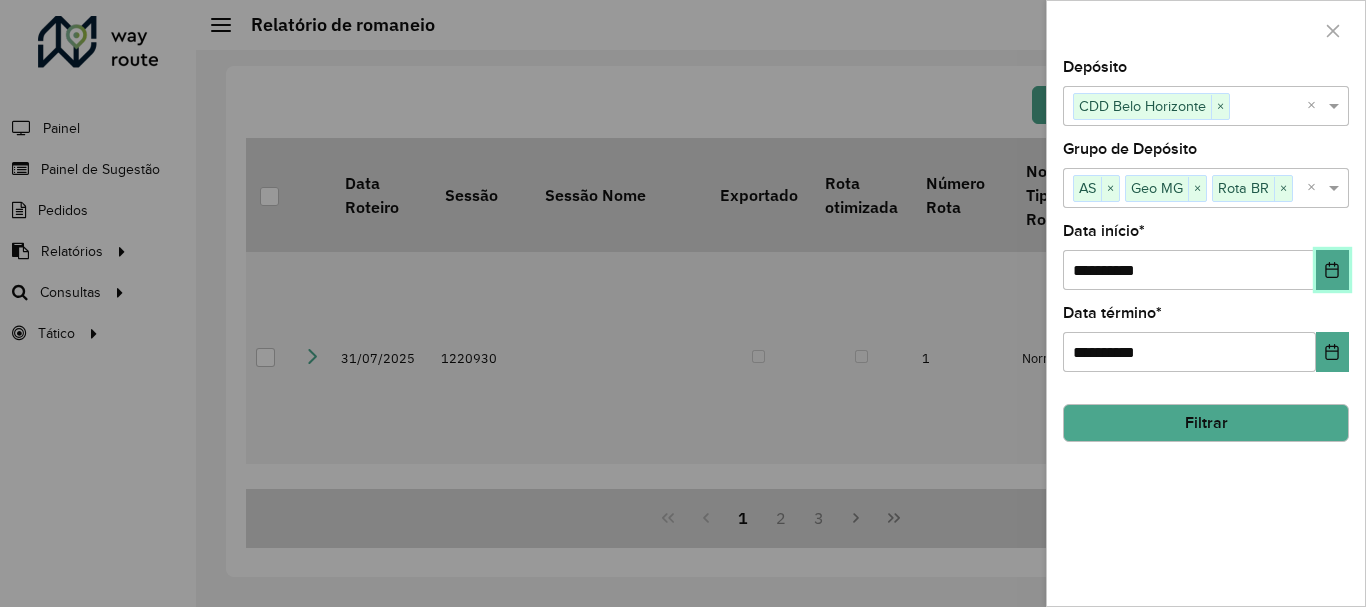 click at bounding box center [1332, 270] 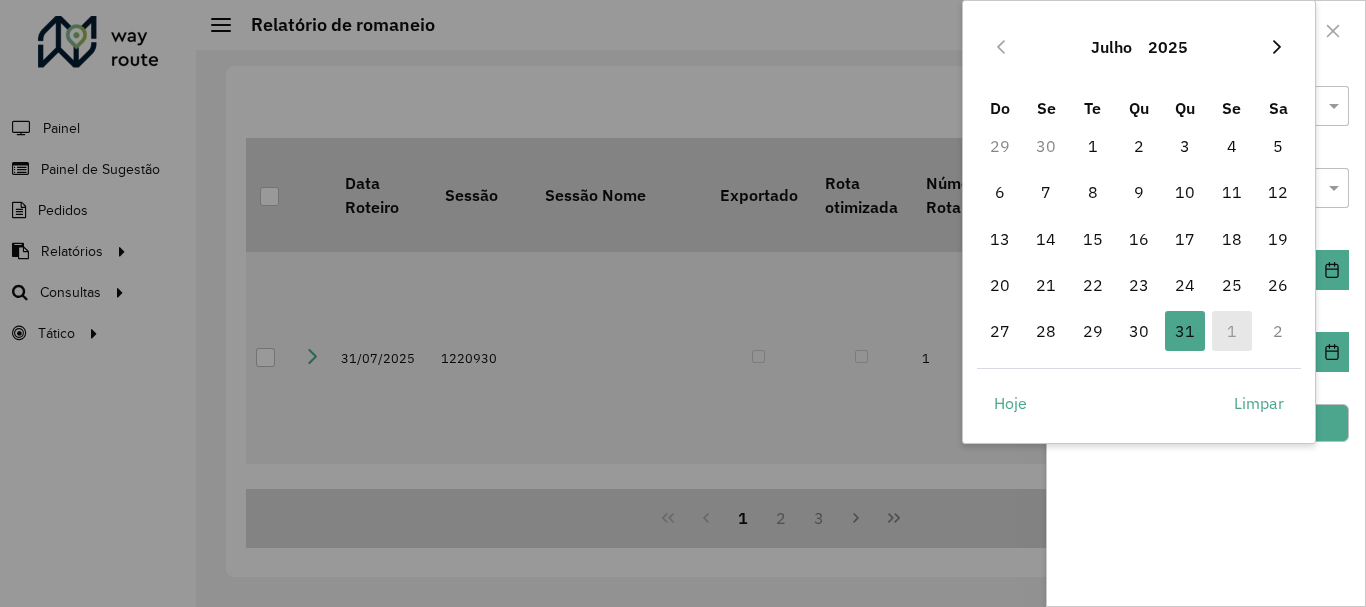 click at bounding box center [1277, 47] 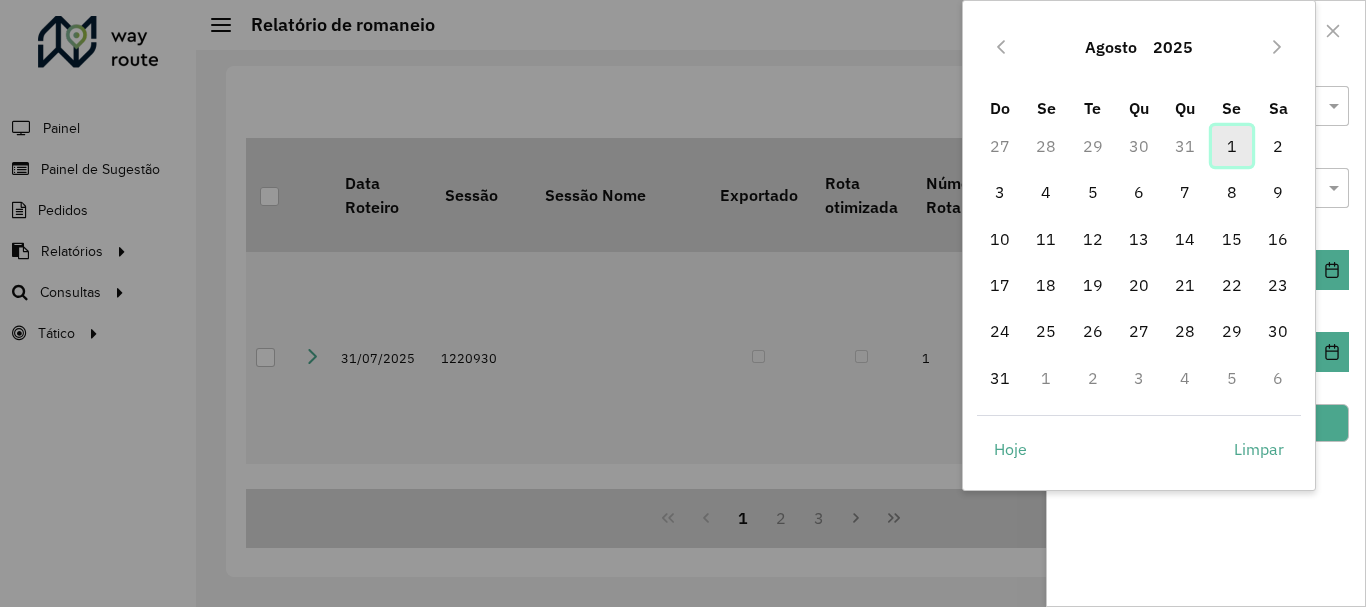 click on "1" at bounding box center [1232, 146] 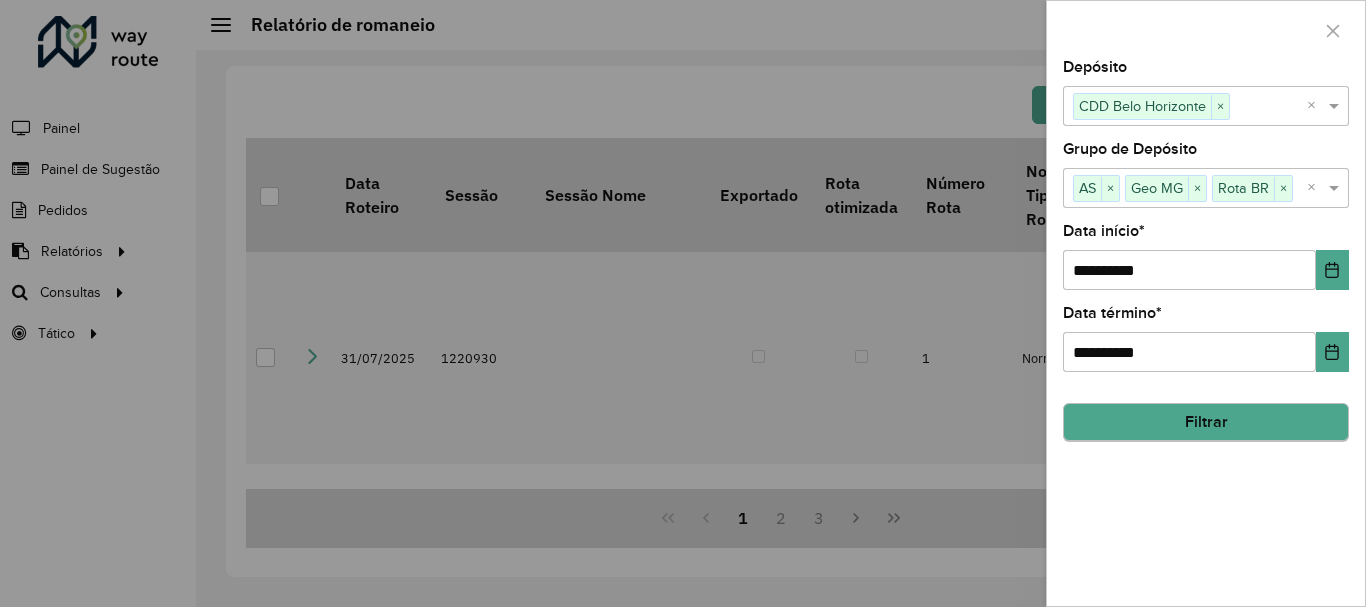 click on "Filtrar" 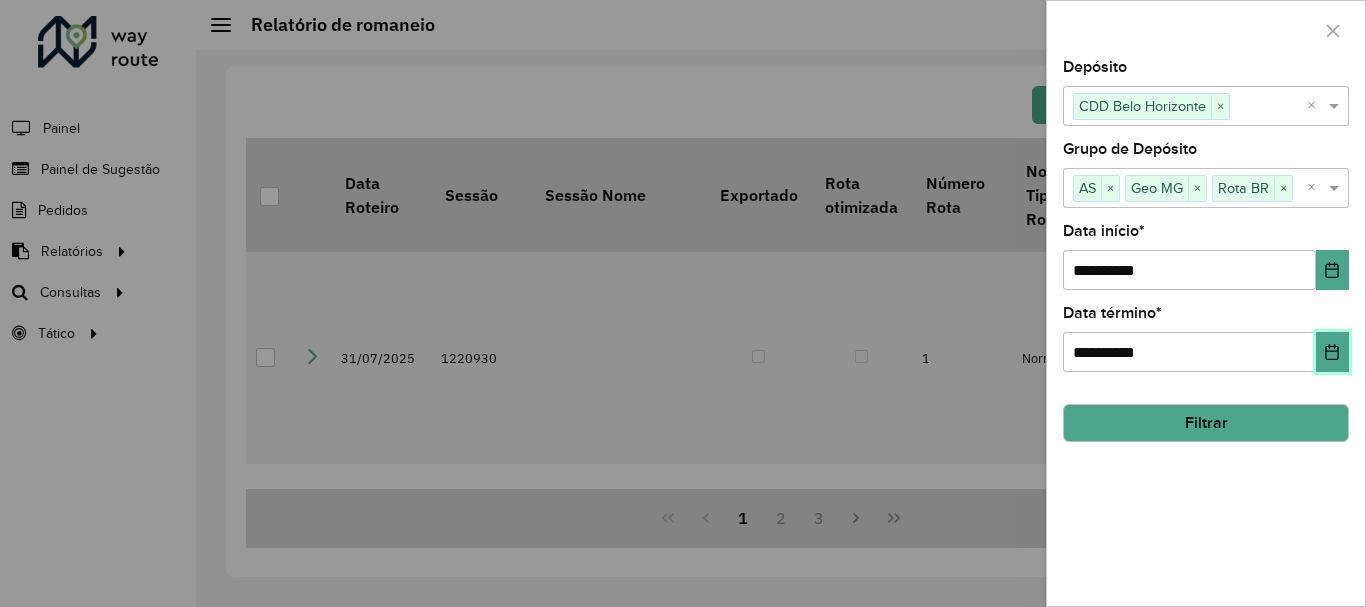 click 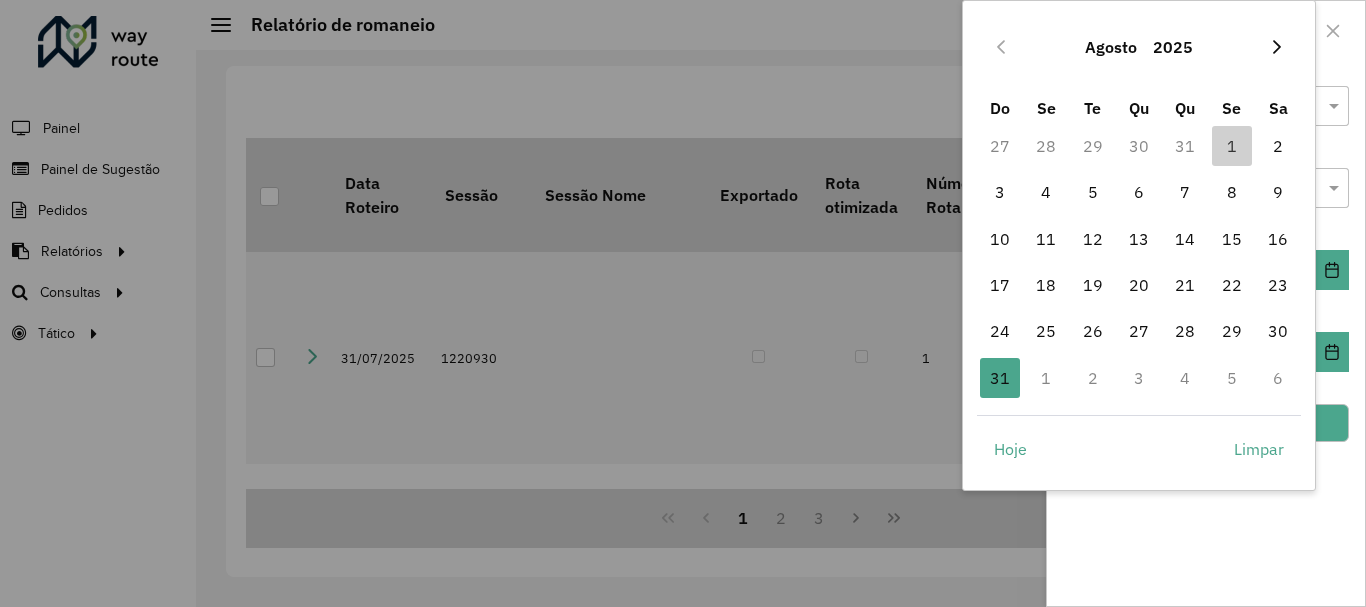click 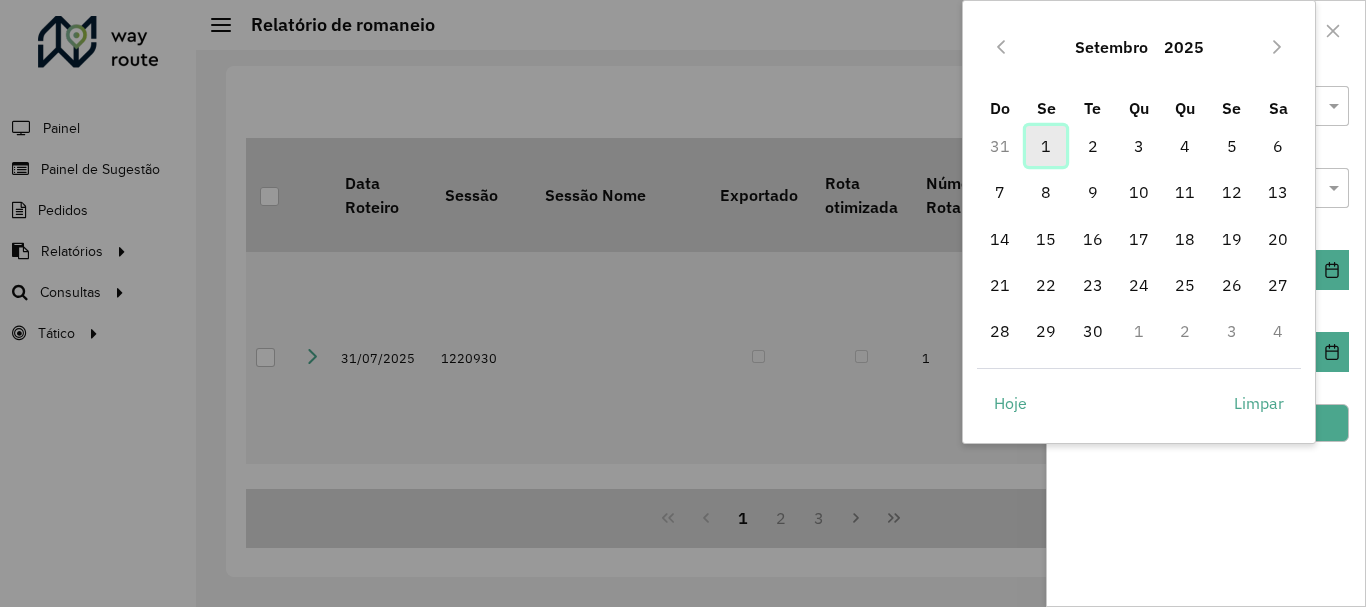 click on "1" at bounding box center [1046, 146] 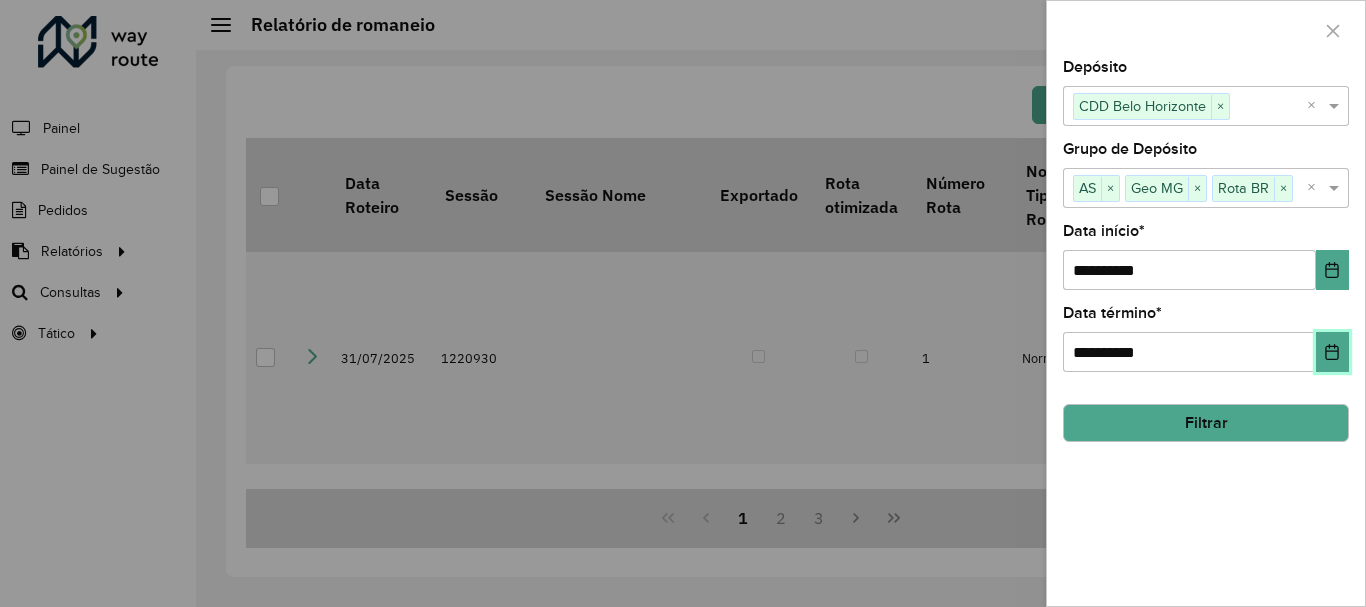click 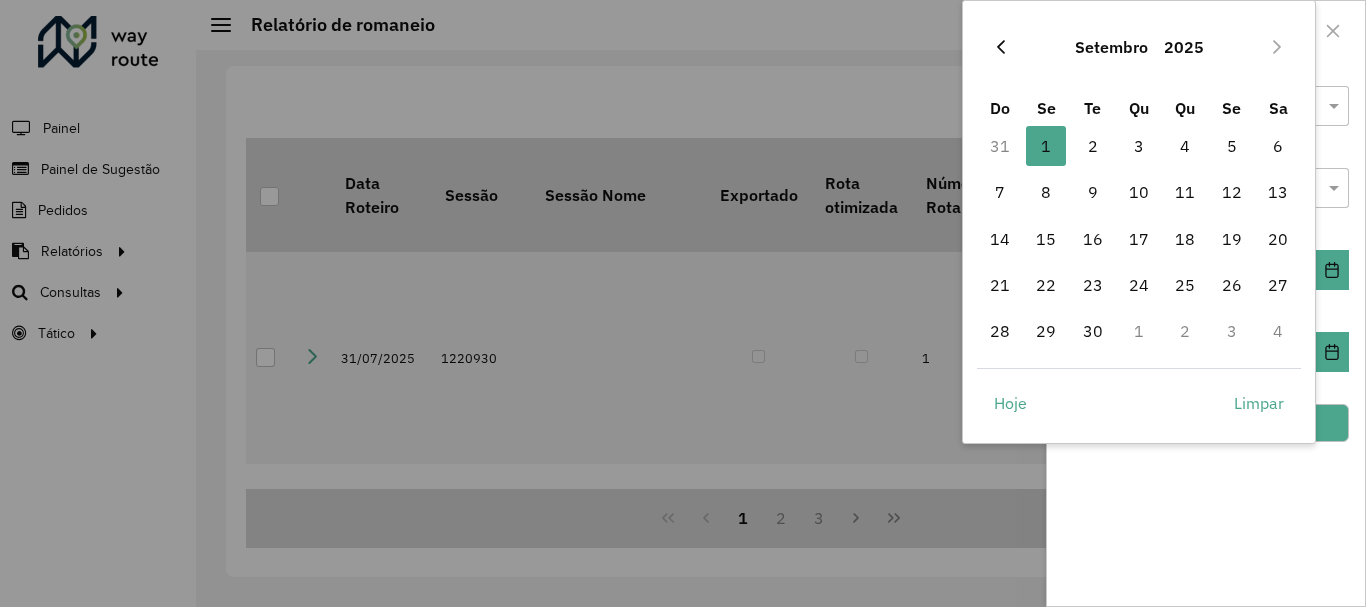 click at bounding box center [1001, 47] 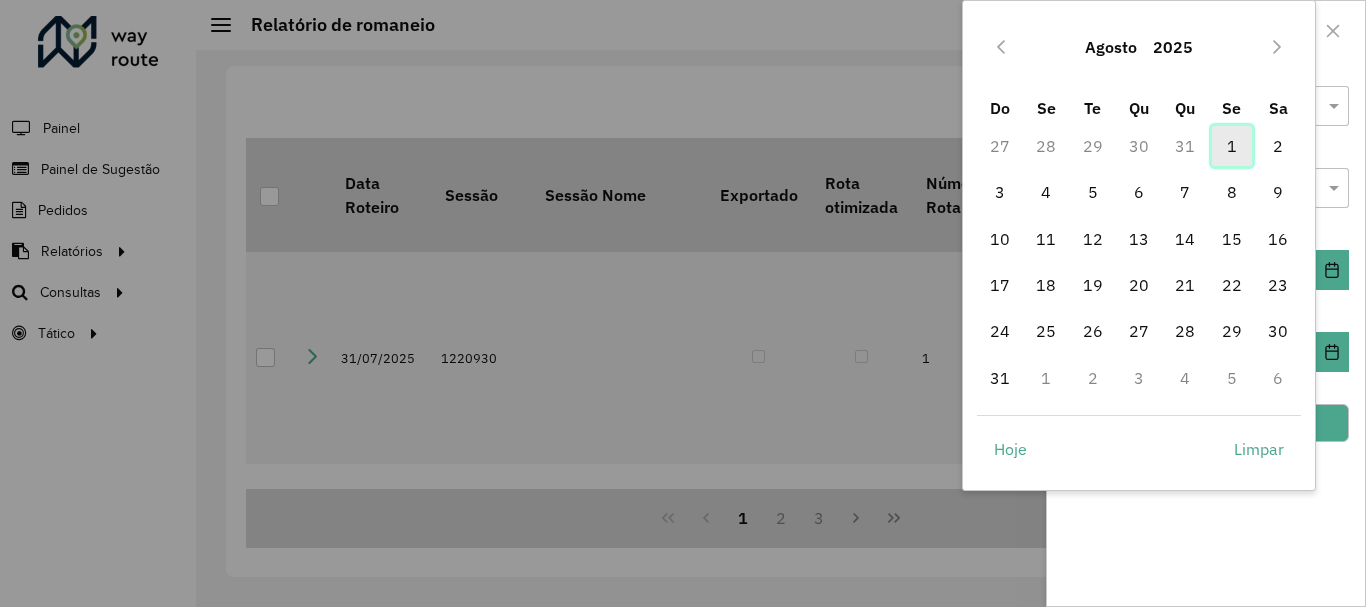 click on "1" at bounding box center [1232, 146] 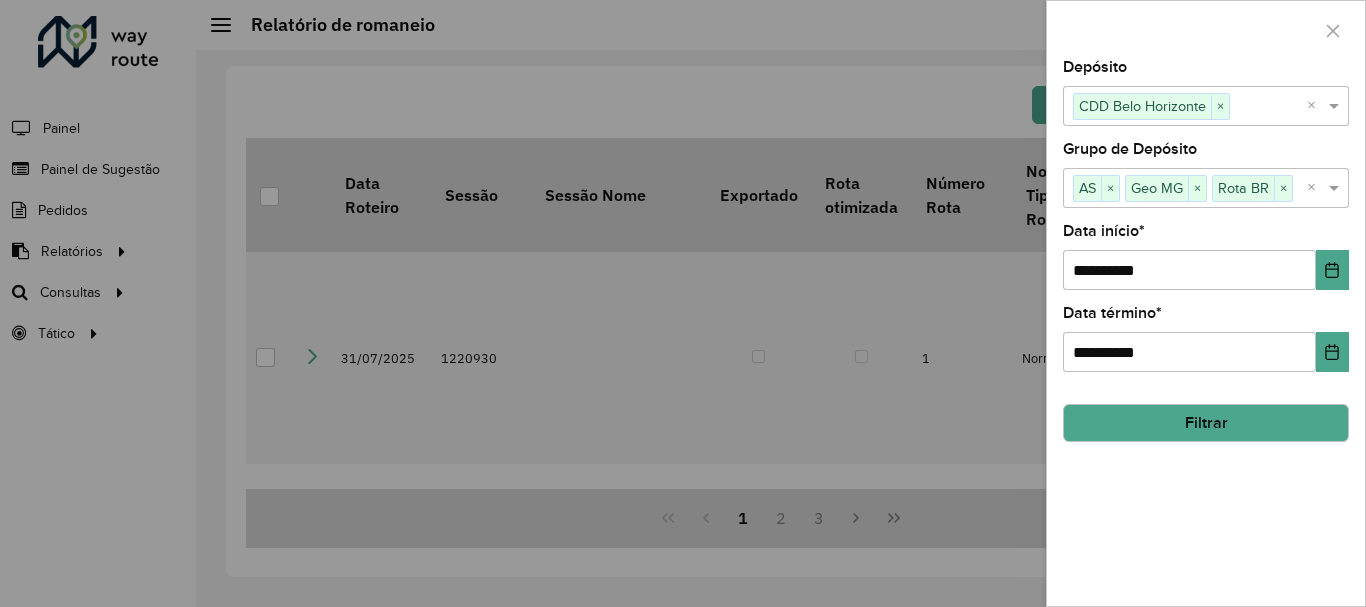click on "Filtrar" 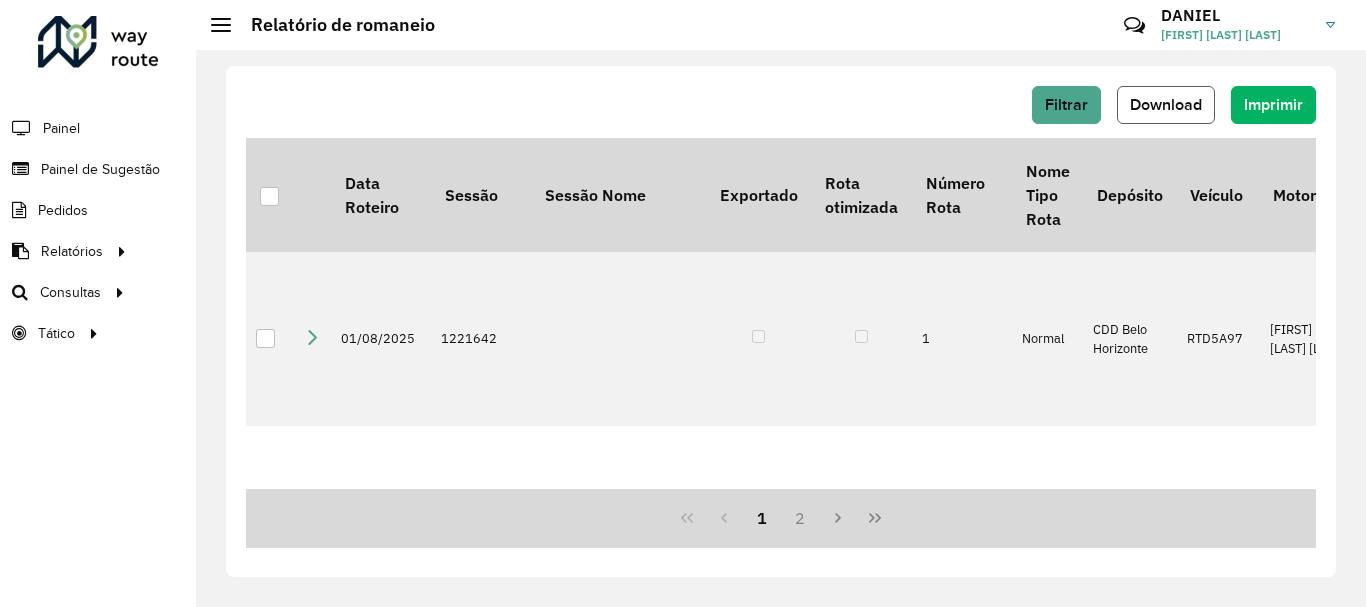 click on "Download" 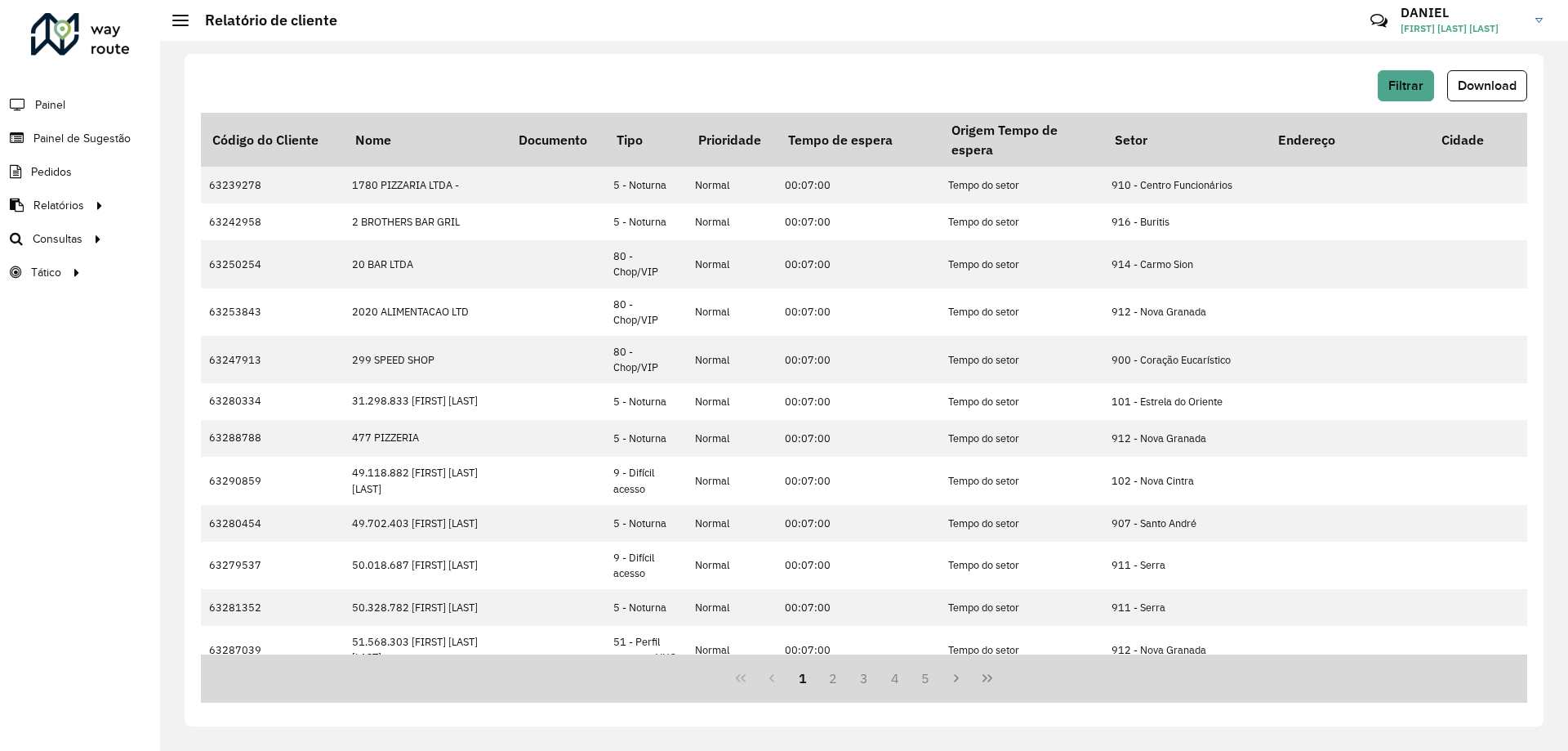 scroll, scrollTop: 0, scrollLeft: 0, axis: both 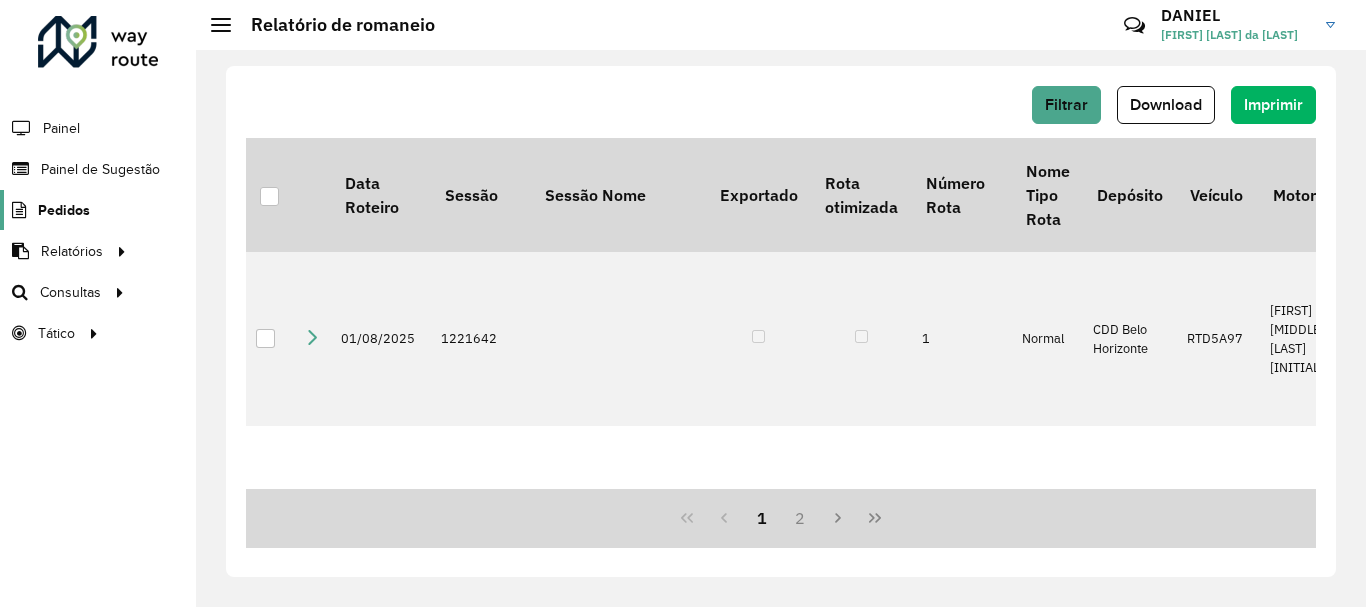 type 